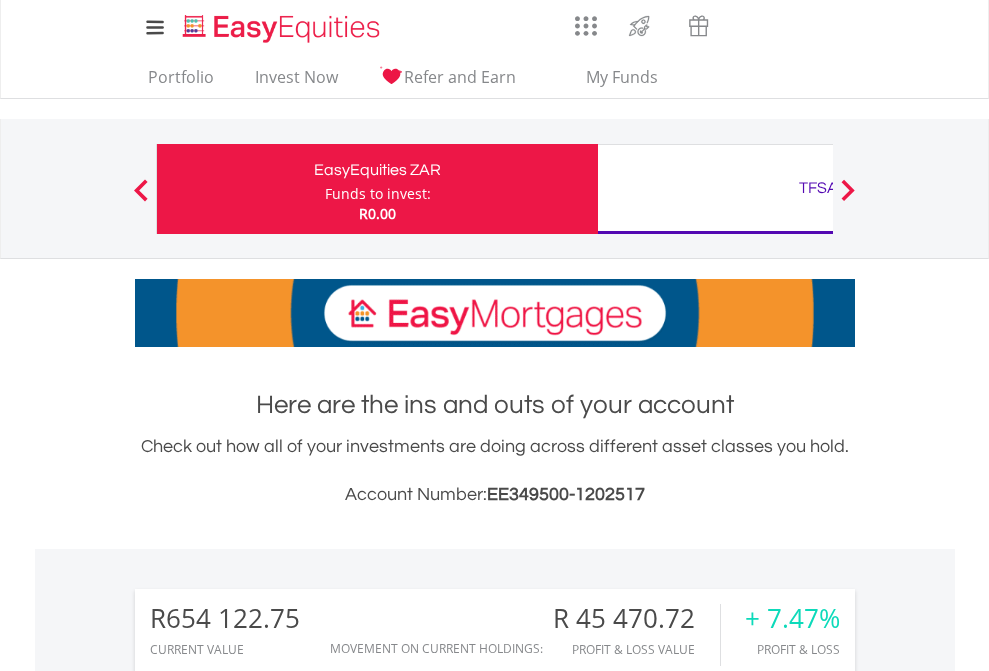 scroll, scrollTop: 0, scrollLeft: 0, axis: both 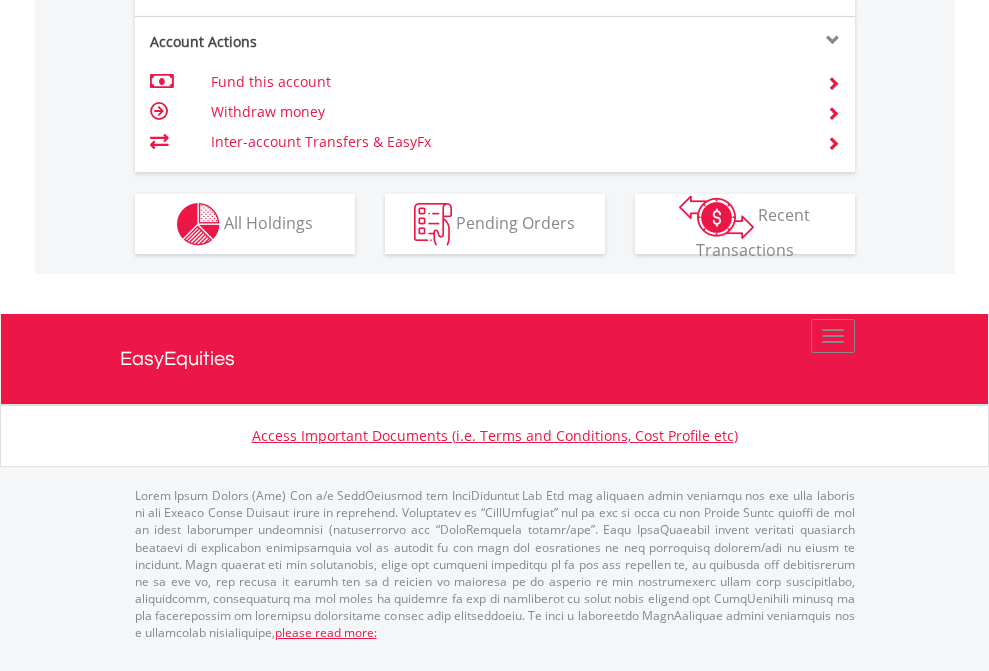 click on "Investment types" at bounding box center (706, -337) 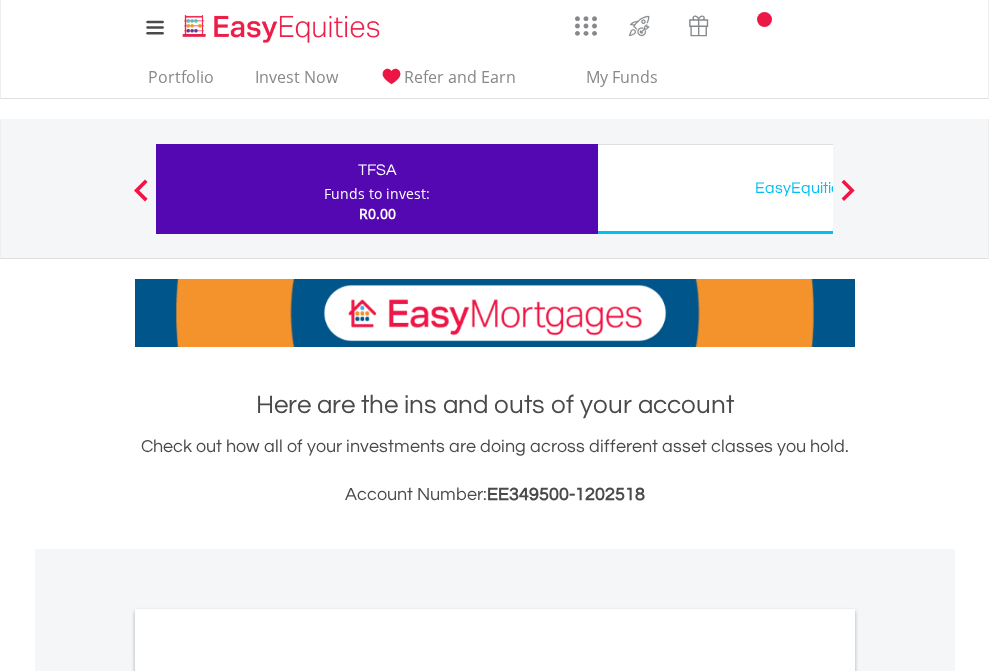 scroll, scrollTop: 0, scrollLeft: 0, axis: both 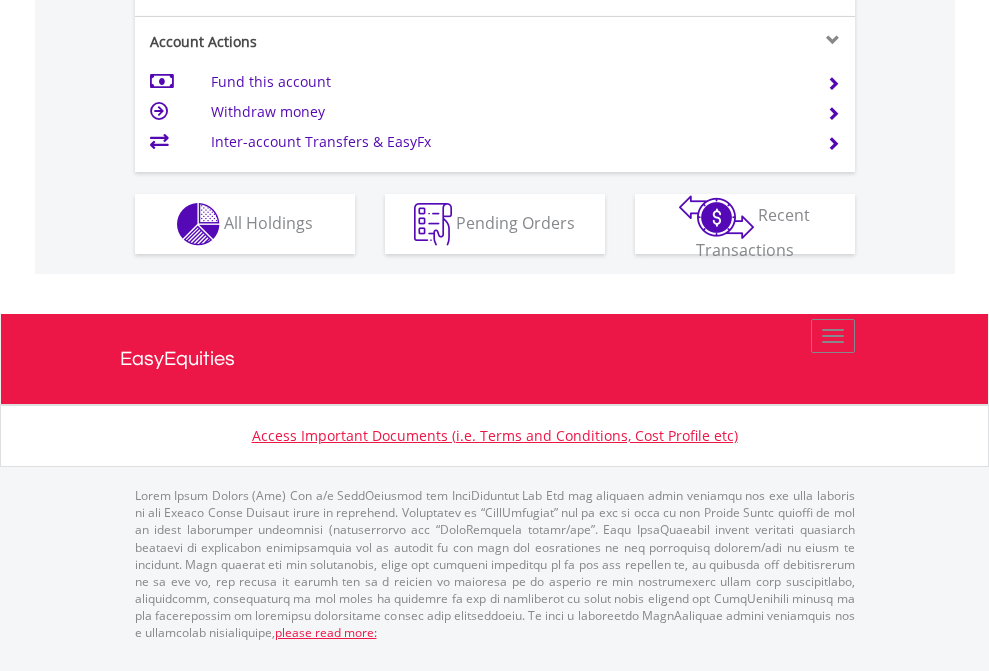 click on "Investment types" at bounding box center [706, -337] 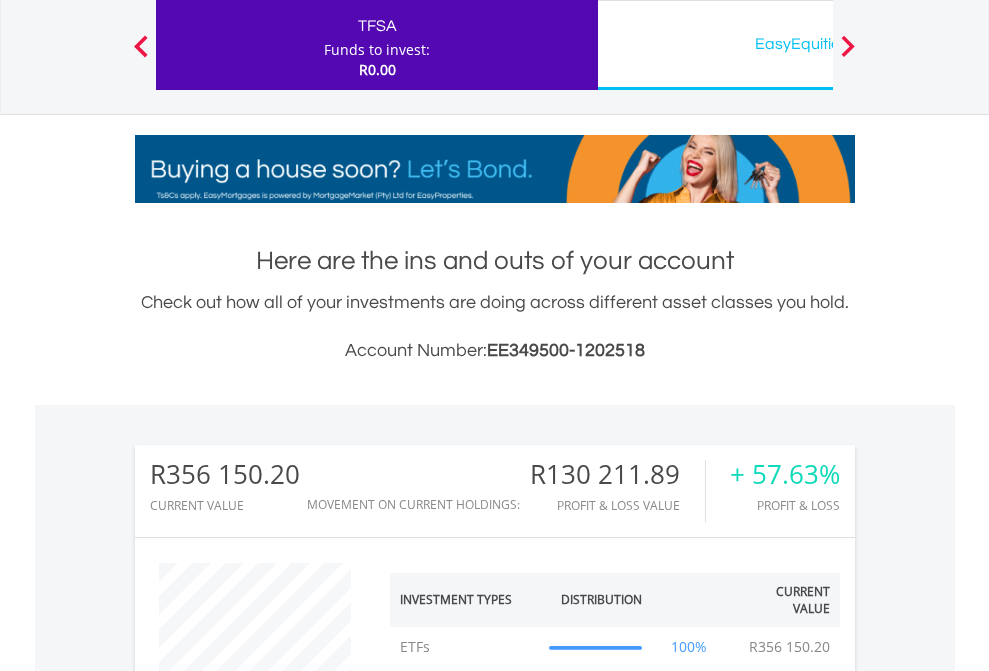 click on "EasyEquities USD" at bounding box center (818, 44) 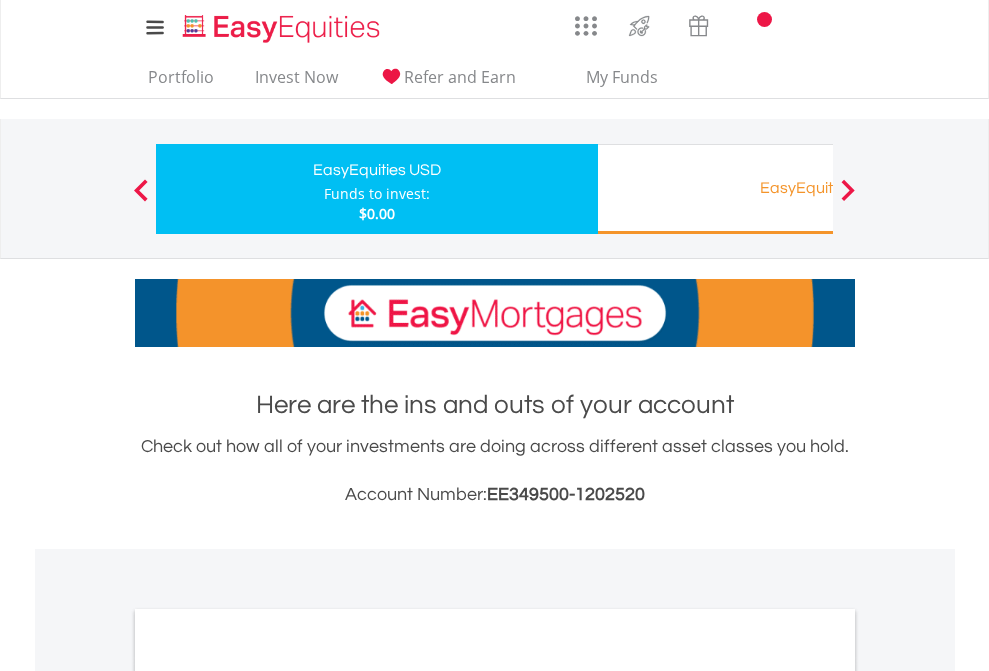 scroll, scrollTop: 0, scrollLeft: 0, axis: both 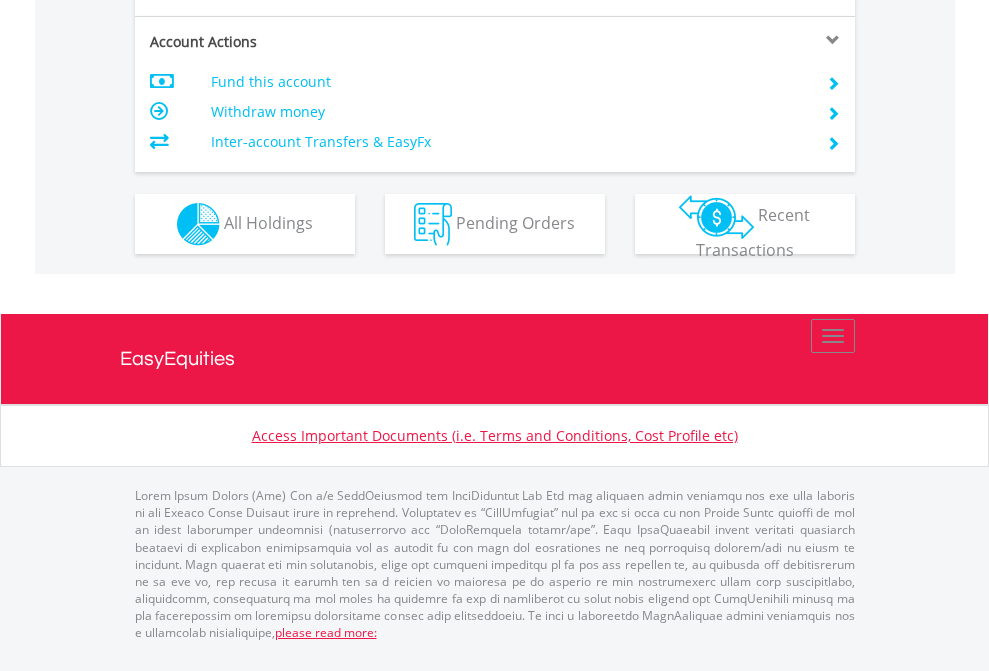 click on "Investment types" at bounding box center (706, -337) 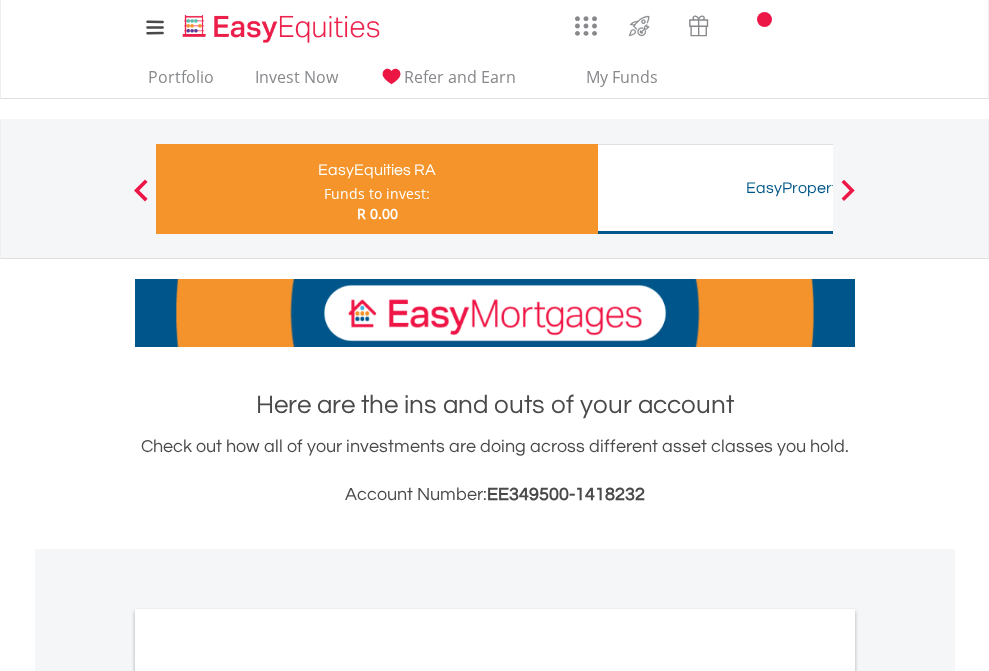 scroll, scrollTop: 0, scrollLeft: 0, axis: both 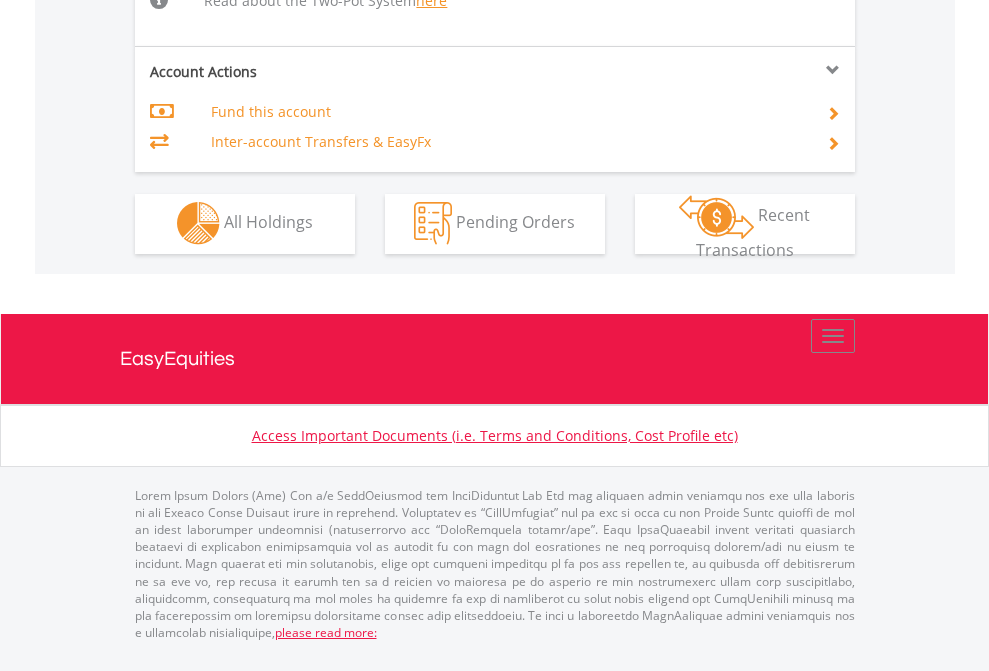 click on "Investment types" at bounding box center (706, -534) 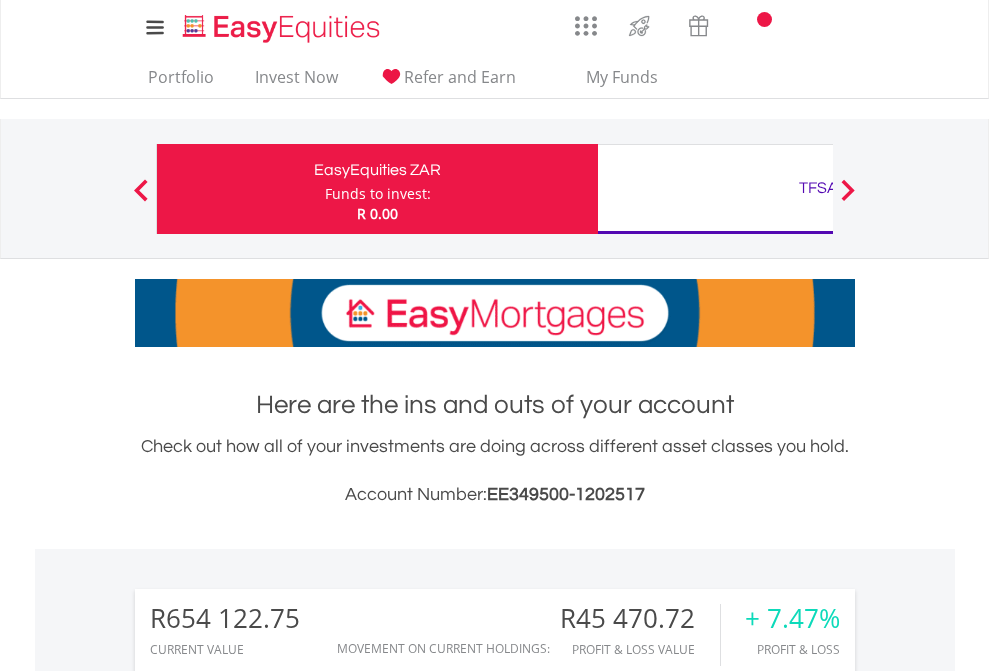 scroll, scrollTop: 1533, scrollLeft: 0, axis: vertical 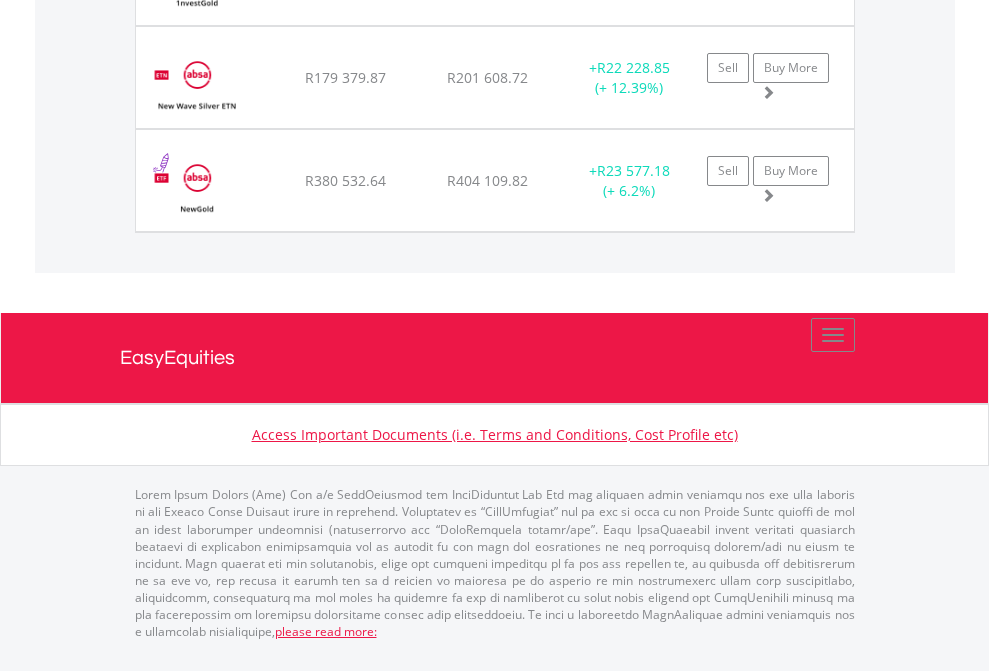 click on "TFSA" at bounding box center [818, -1585] 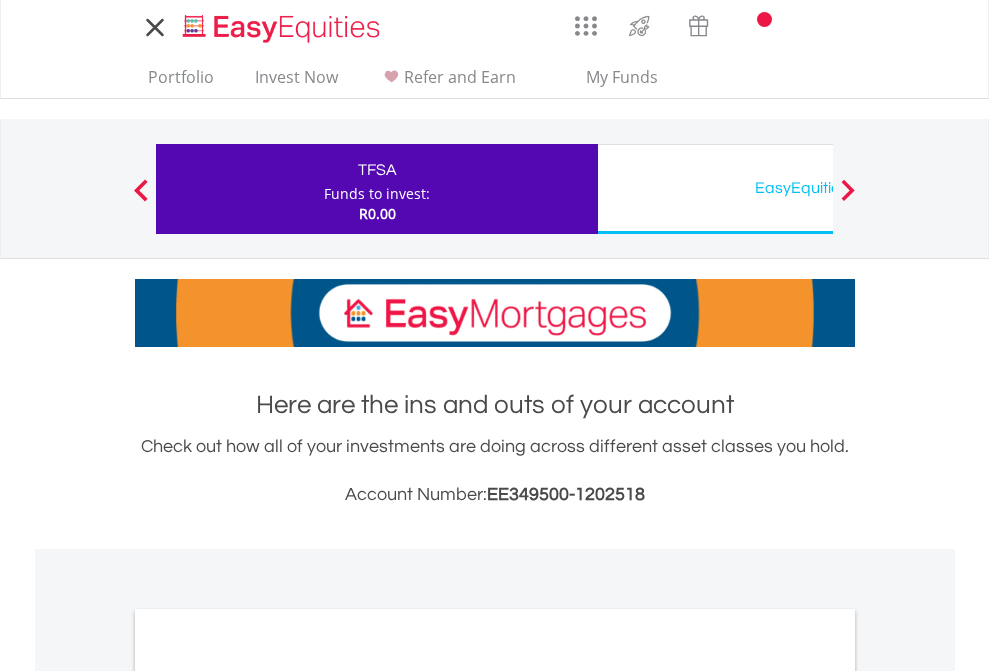 scroll, scrollTop: 0, scrollLeft: 0, axis: both 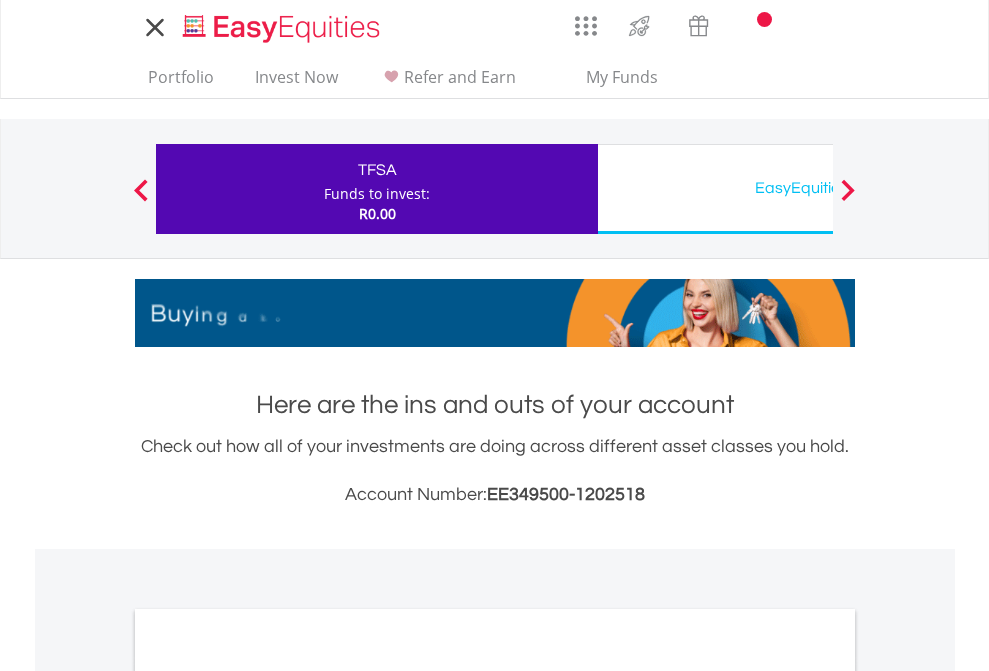 click on "All Holdings" at bounding box center [268, 1096] 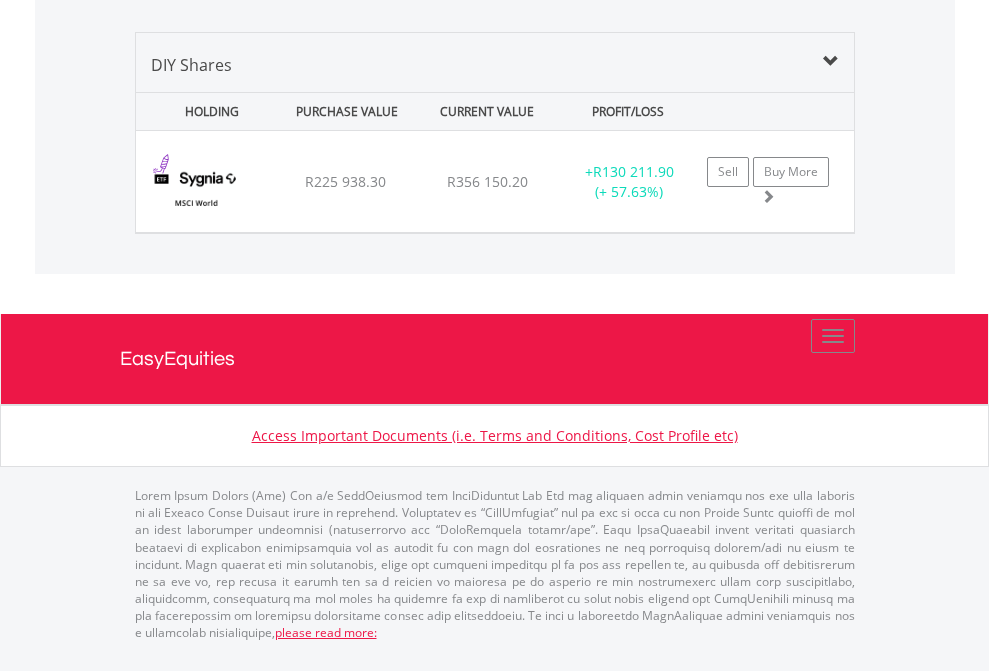 click on "EasyEquities USD" at bounding box center (818, -968) 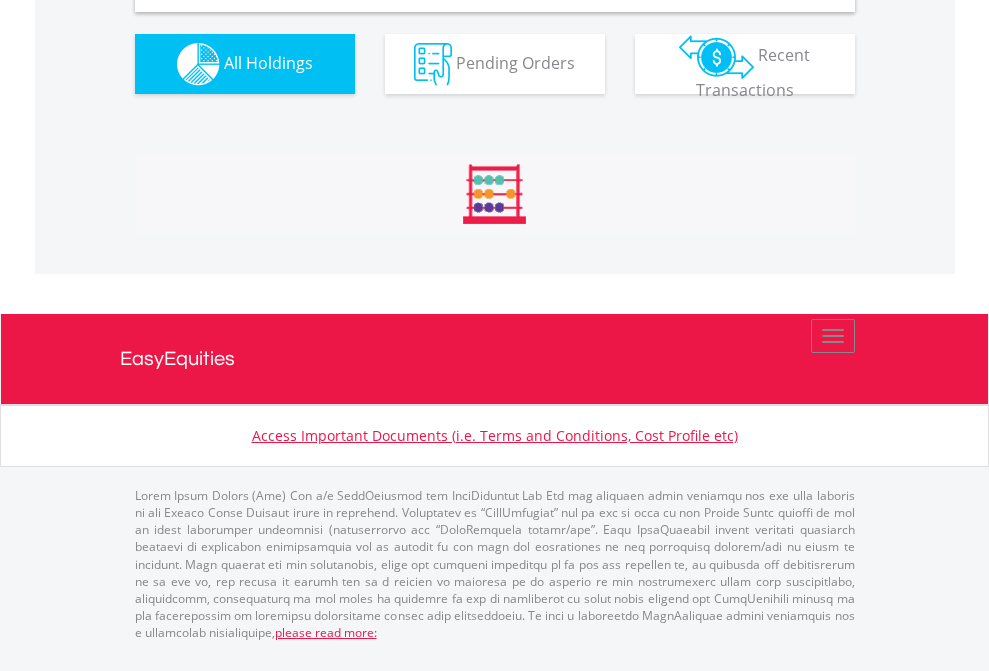 scroll, scrollTop: 1933, scrollLeft: 0, axis: vertical 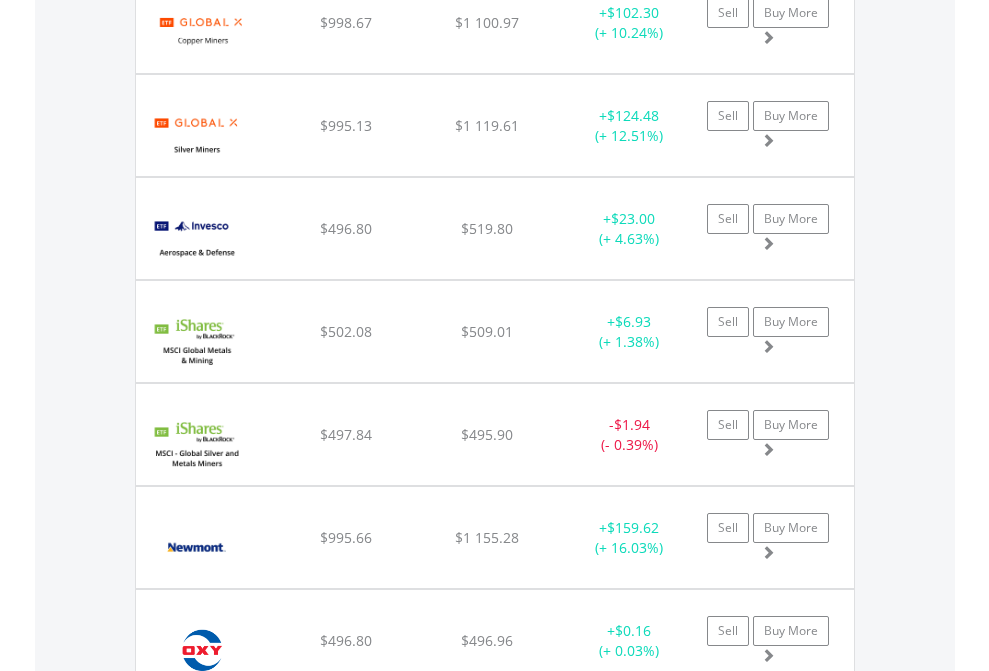 click on "EasyEquities RA" at bounding box center [818, -1745] 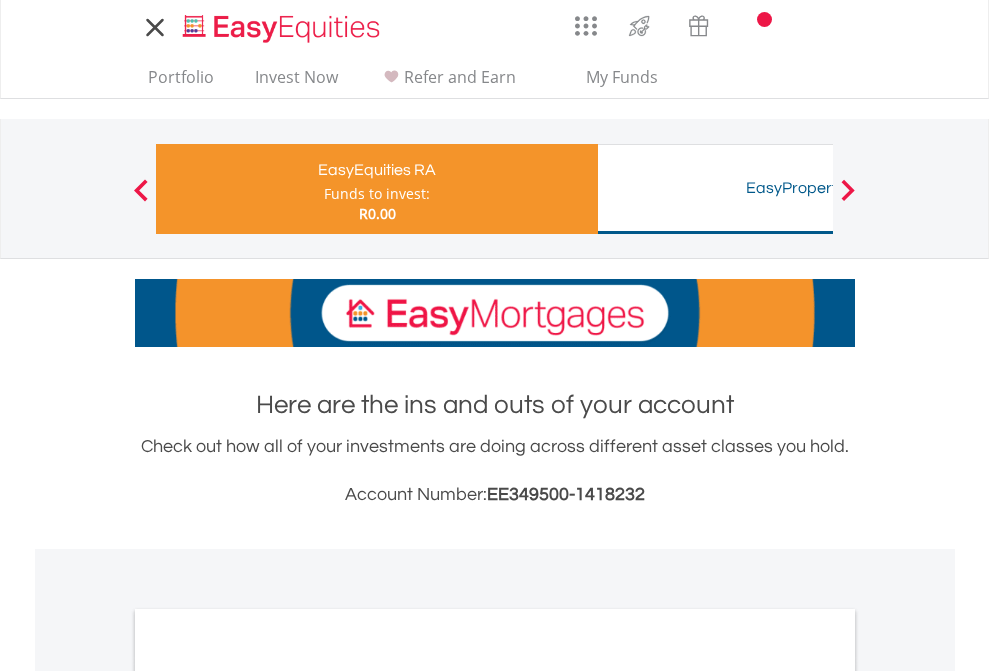 scroll, scrollTop: 0, scrollLeft: 0, axis: both 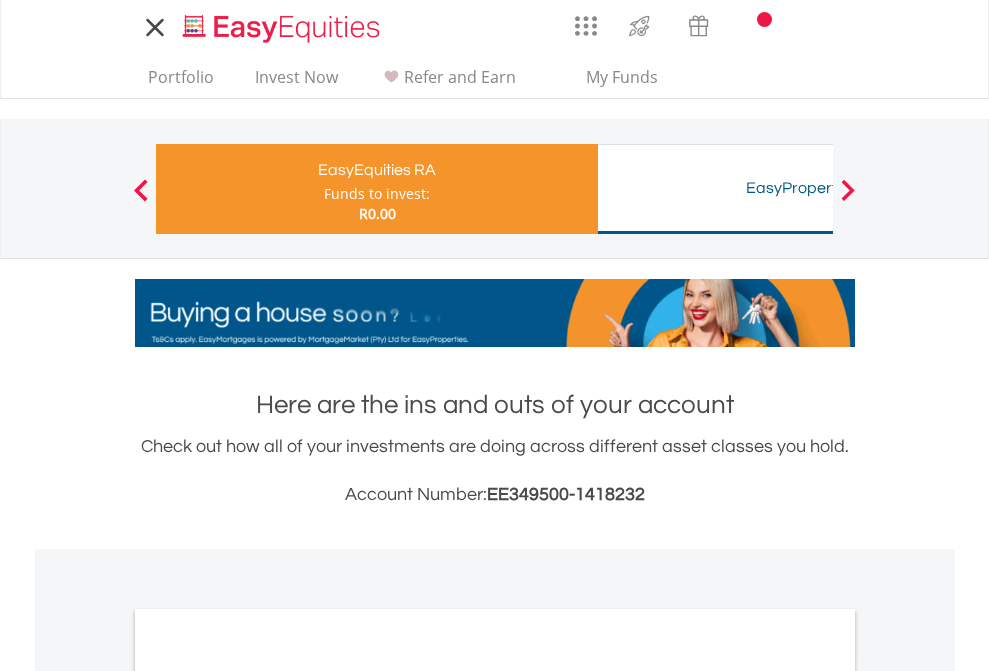 click on "All Holdings" at bounding box center [268, 1066] 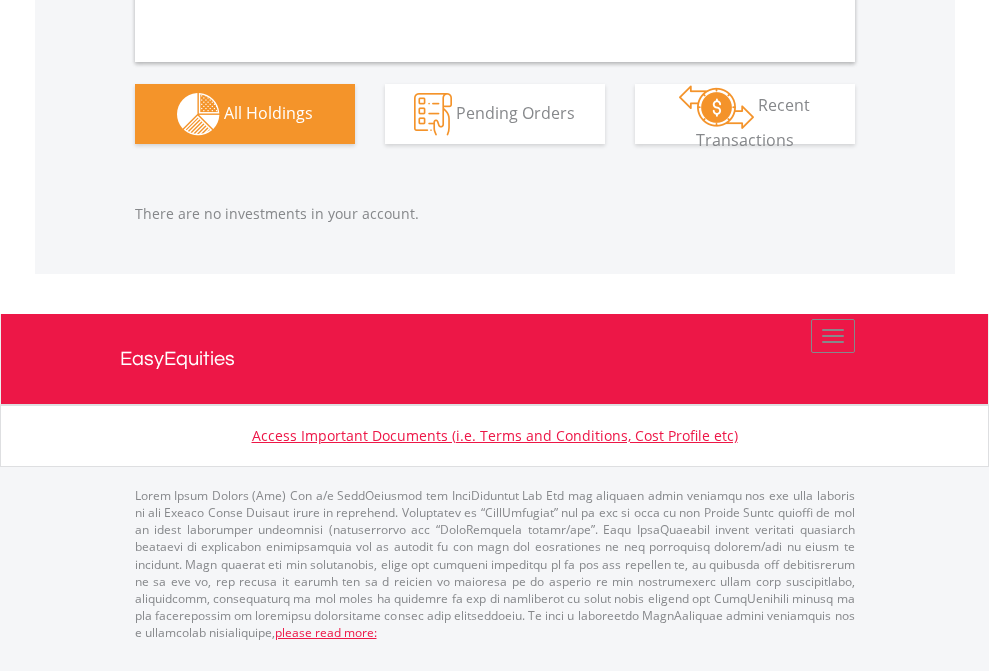 scroll, scrollTop: 2097, scrollLeft: 0, axis: vertical 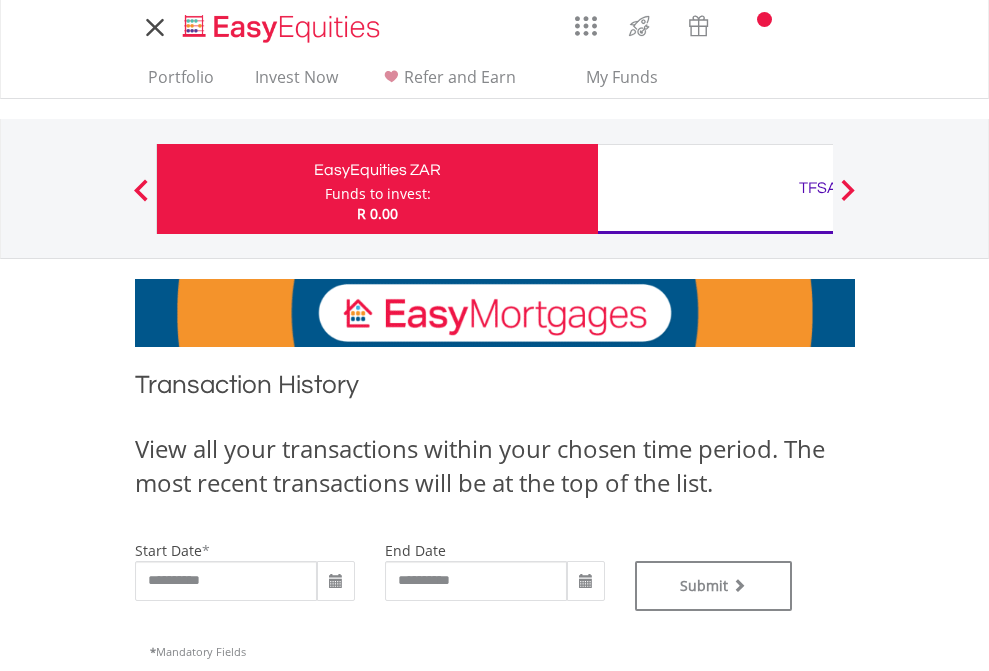 type on "**********" 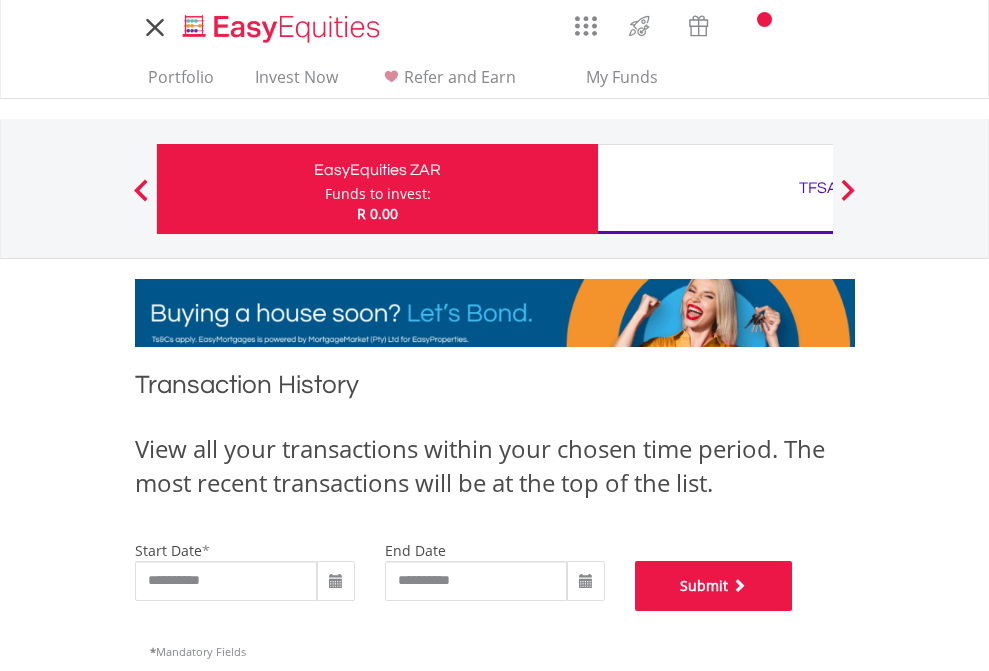click on "Submit" at bounding box center (714, 586) 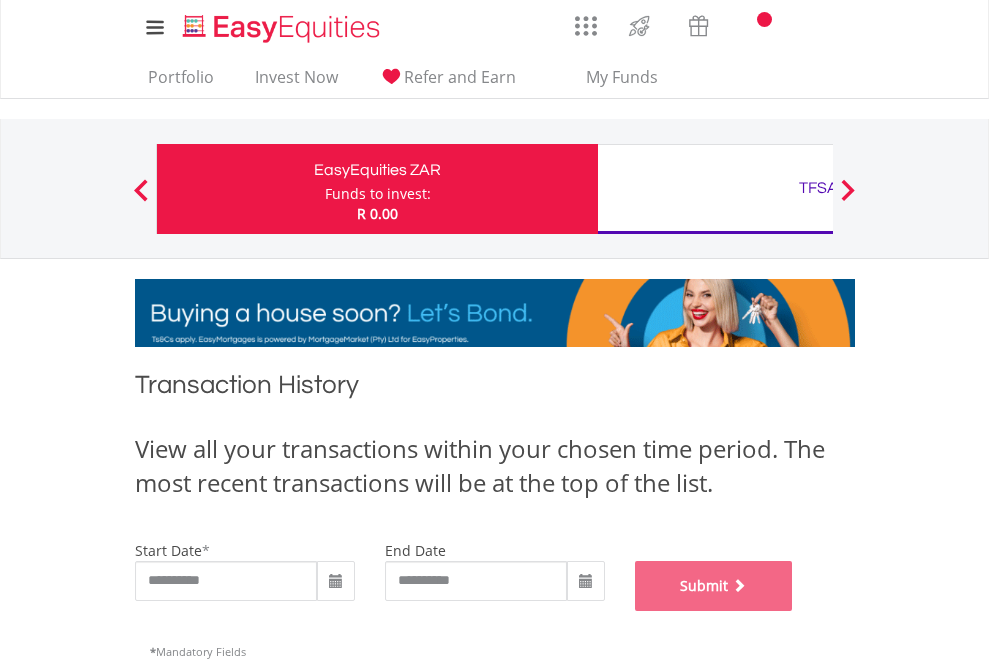 scroll, scrollTop: 811, scrollLeft: 0, axis: vertical 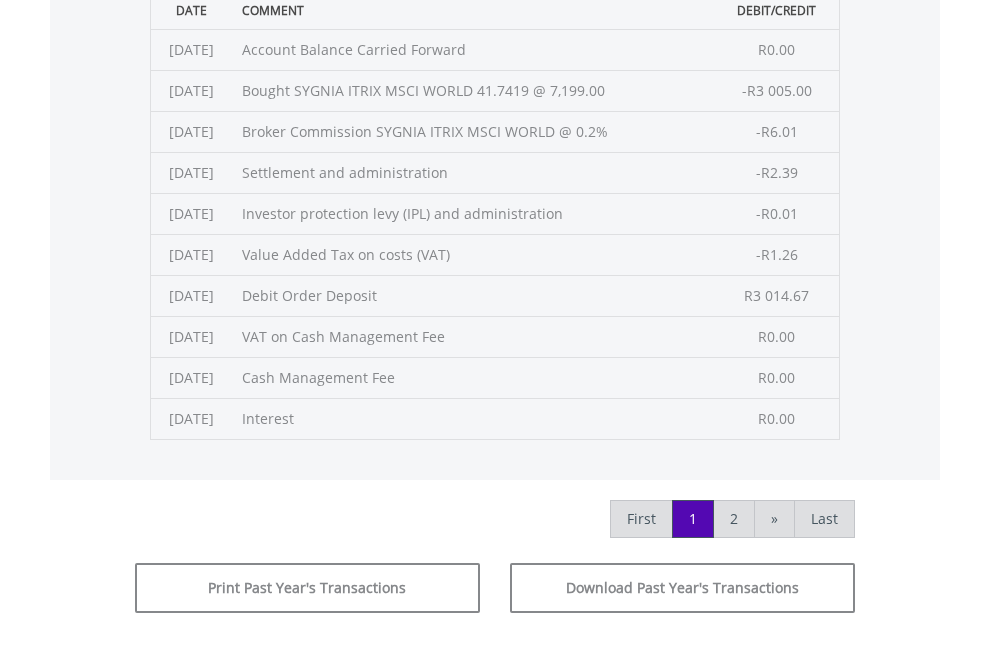 click on "Submit" at bounding box center (714, -225) 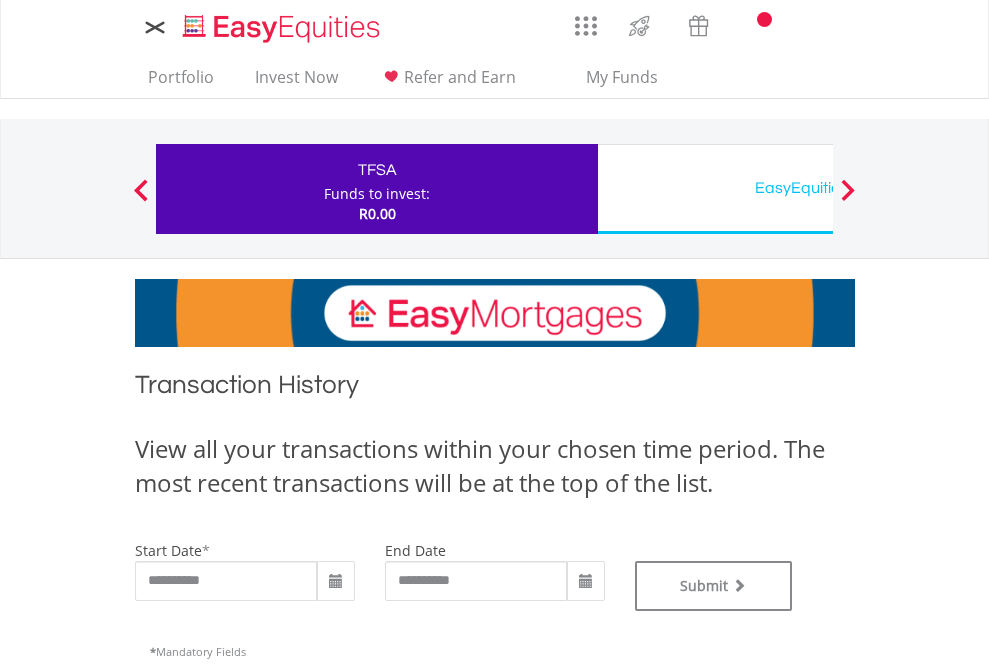 scroll, scrollTop: 0, scrollLeft: 0, axis: both 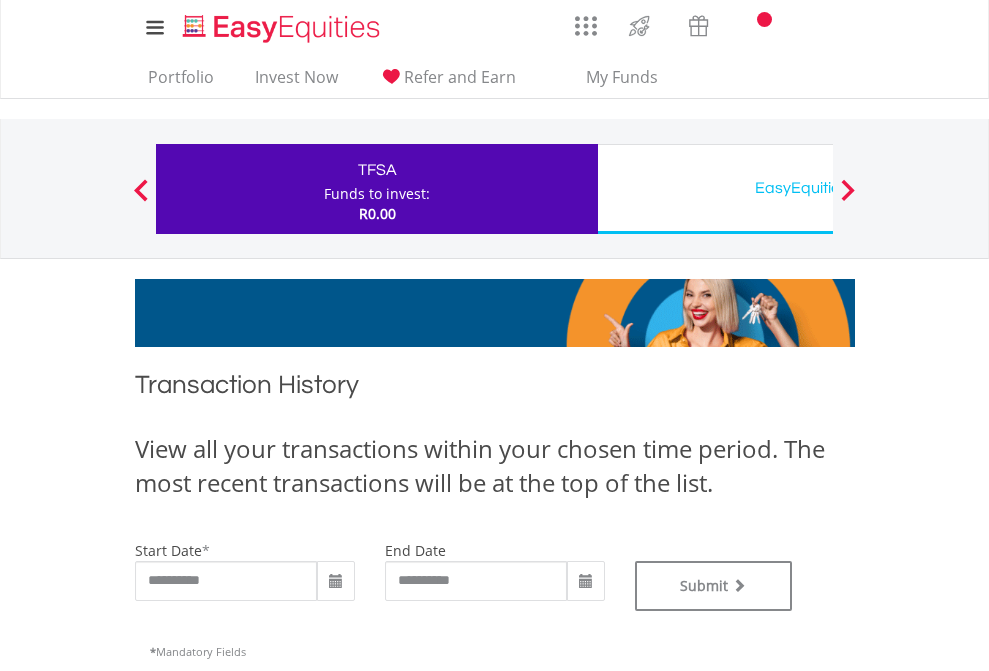click on "EasyEquities USD" at bounding box center [818, 188] 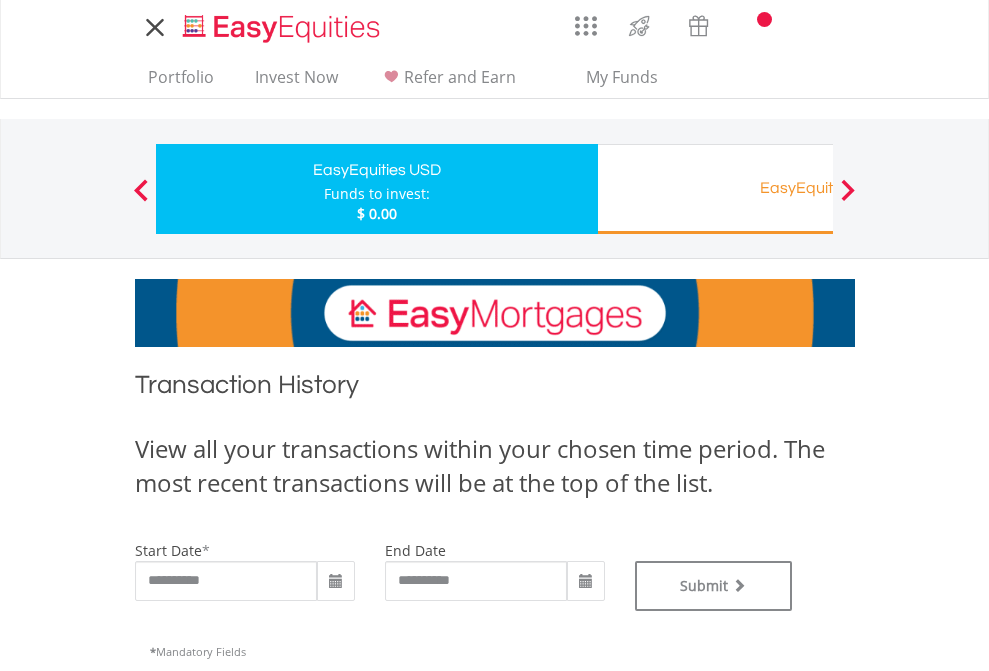 scroll, scrollTop: 0, scrollLeft: 0, axis: both 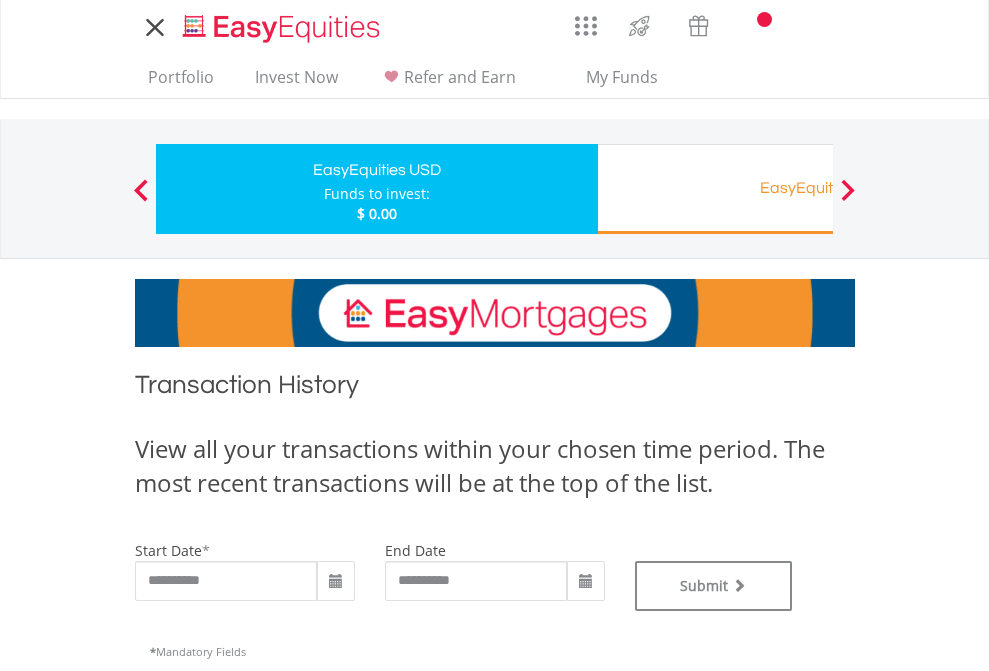 type on "**********" 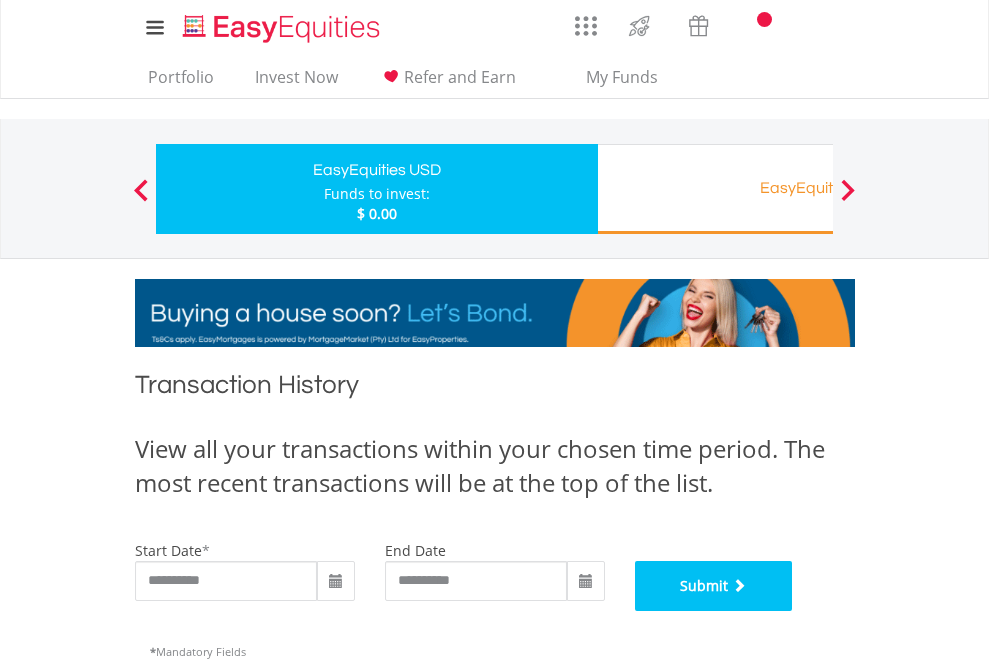click on "Submit" at bounding box center [714, 586] 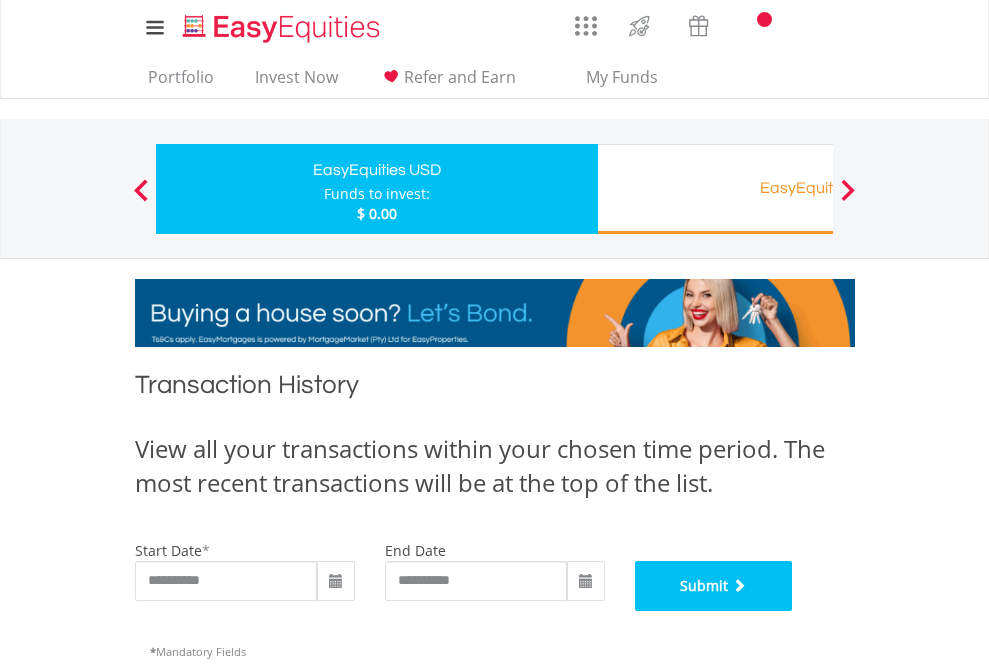 scroll, scrollTop: 811, scrollLeft: 0, axis: vertical 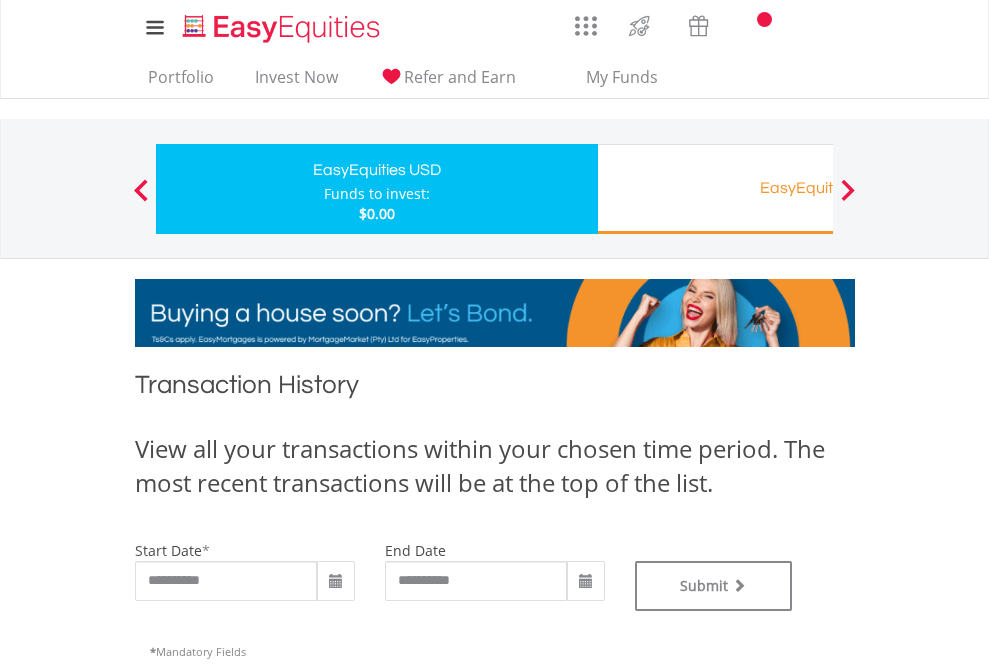 click on "EasyEquities RA" at bounding box center (818, 188) 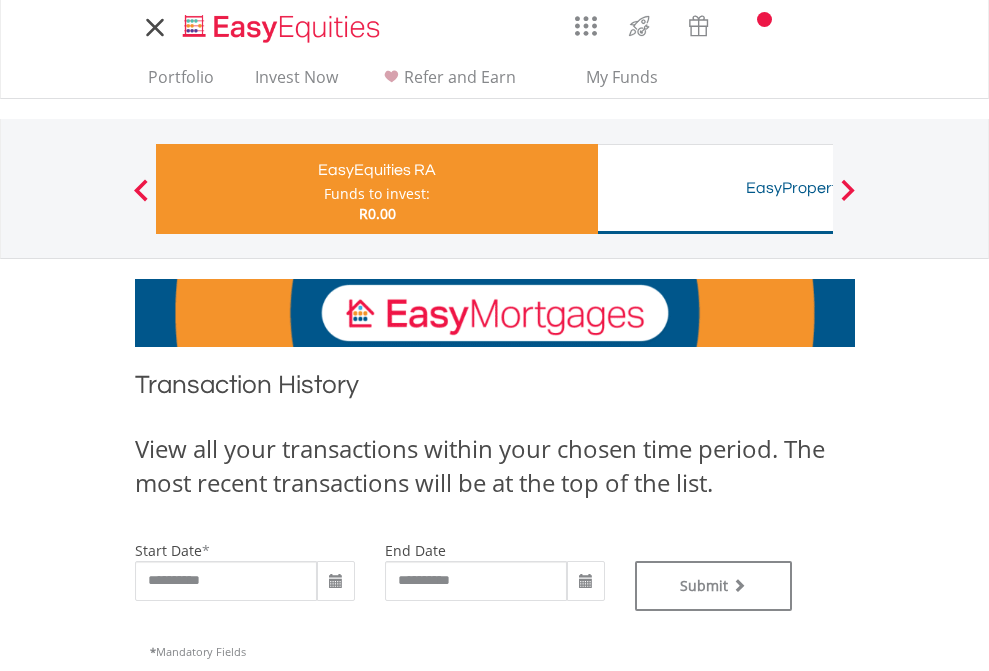 scroll, scrollTop: 0, scrollLeft: 0, axis: both 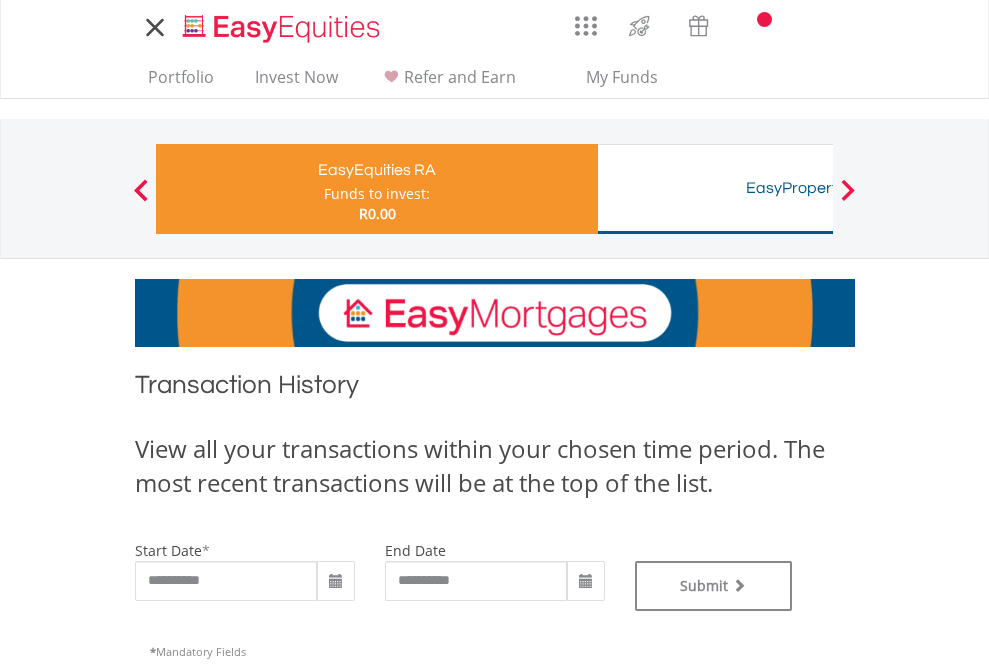 type on "**********" 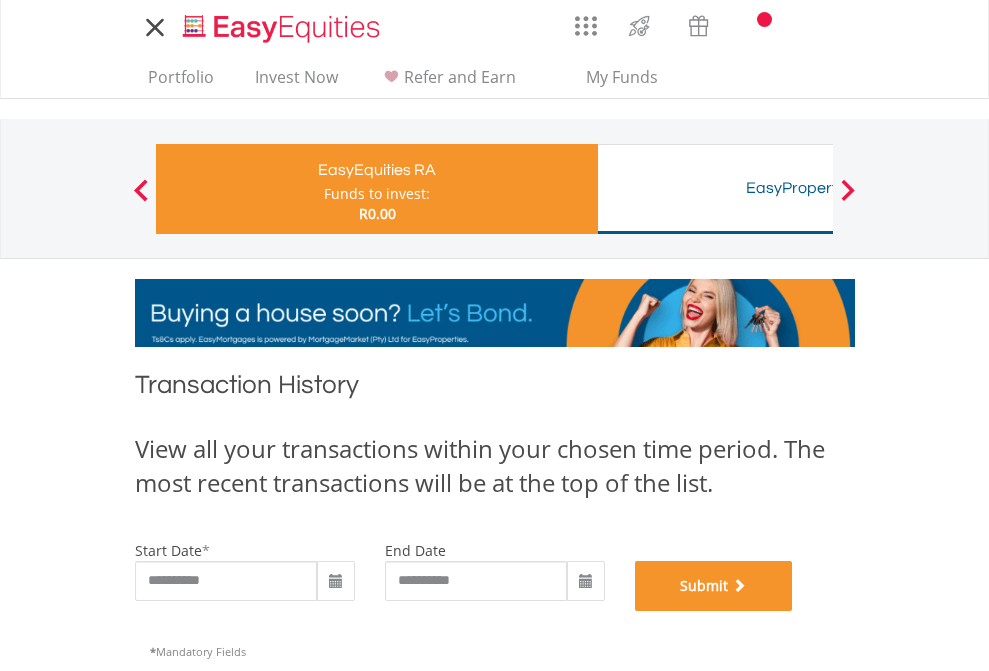 click on "Submit" at bounding box center [714, 586] 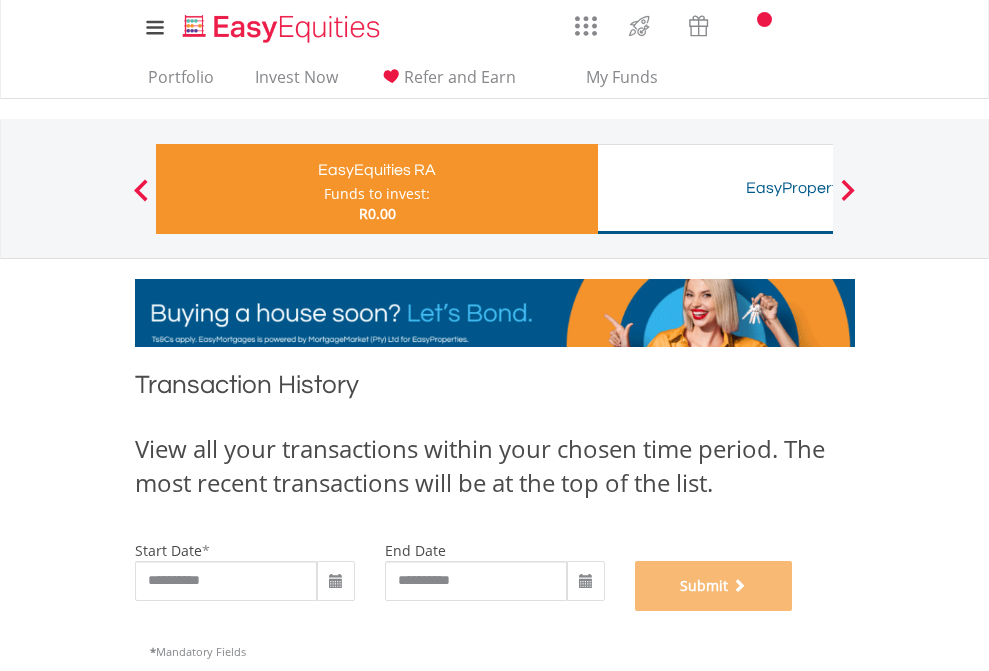 scroll, scrollTop: 811, scrollLeft: 0, axis: vertical 